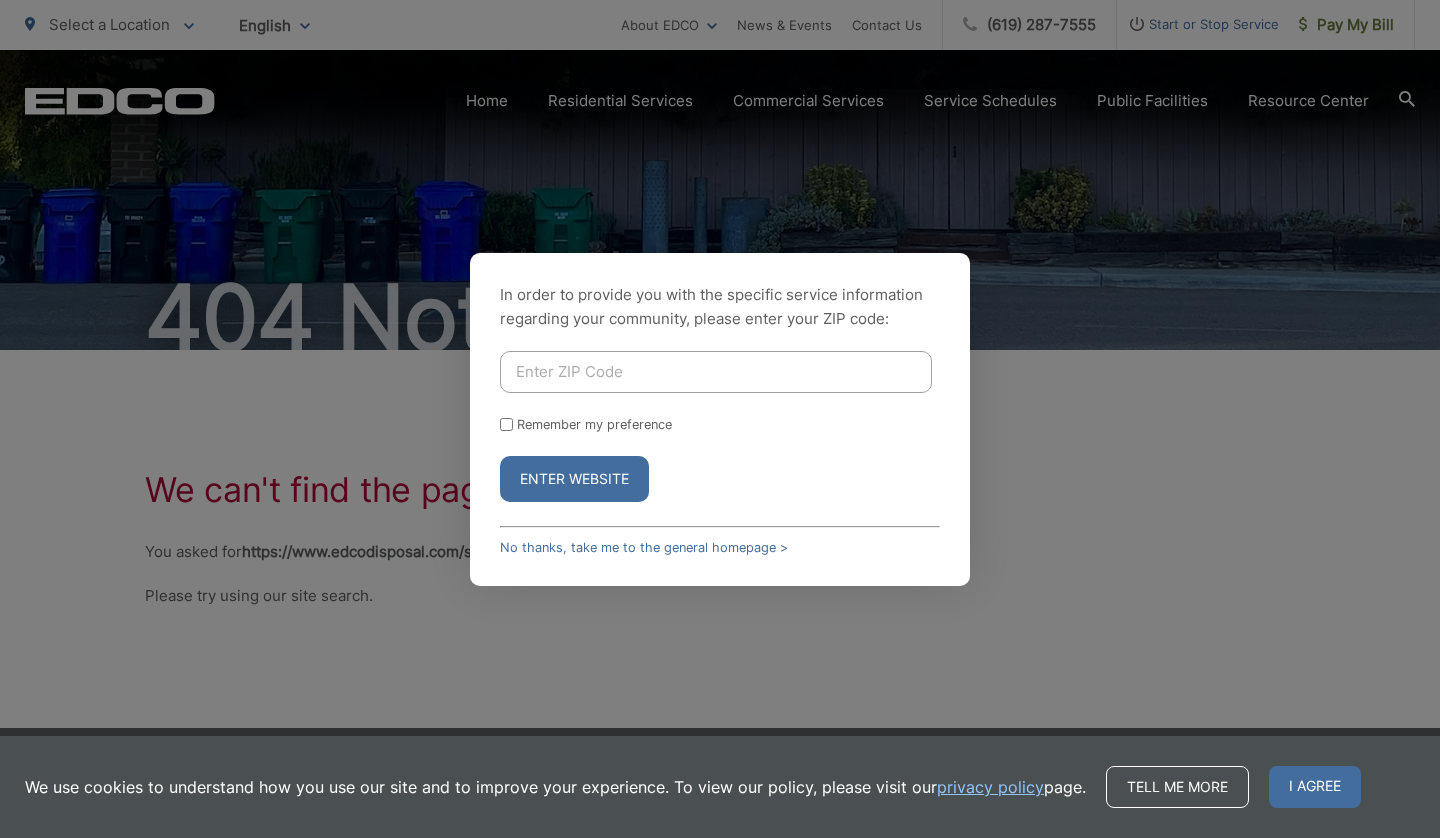 scroll, scrollTop: 0, scrollLeft: 0, axis: both 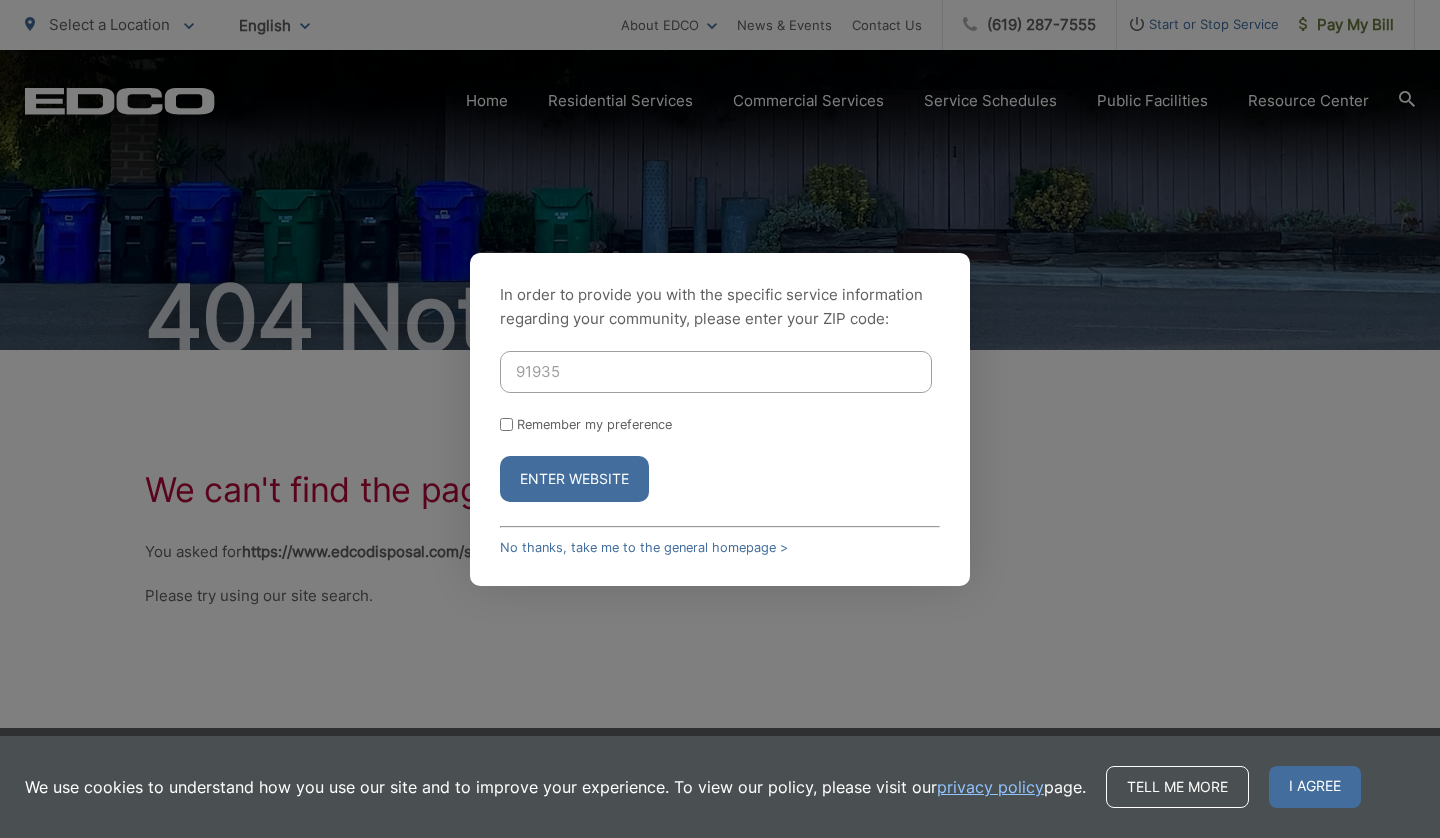 type on "91935" 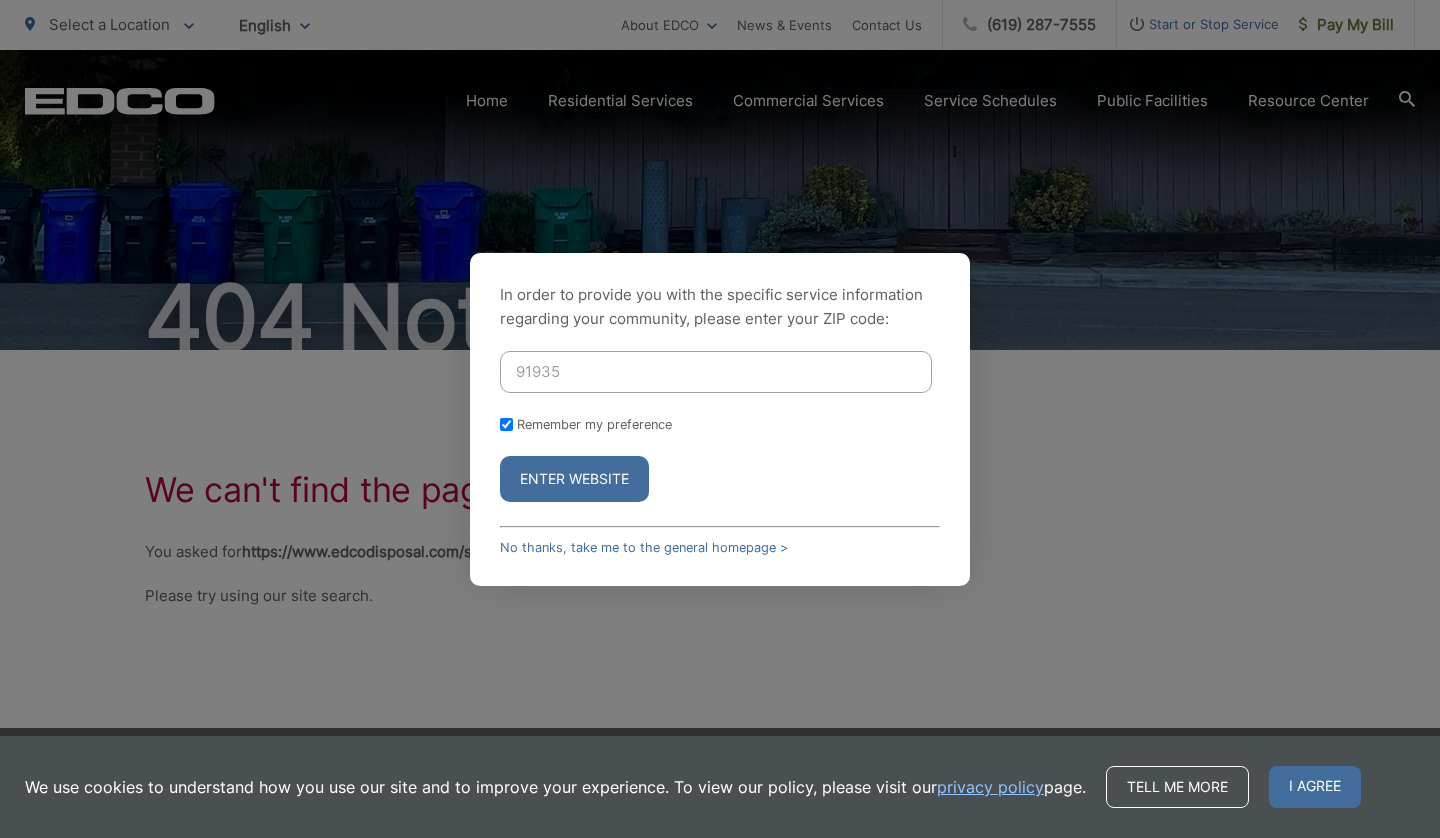 click on "Enter Website" at bounding box center [574, 479] 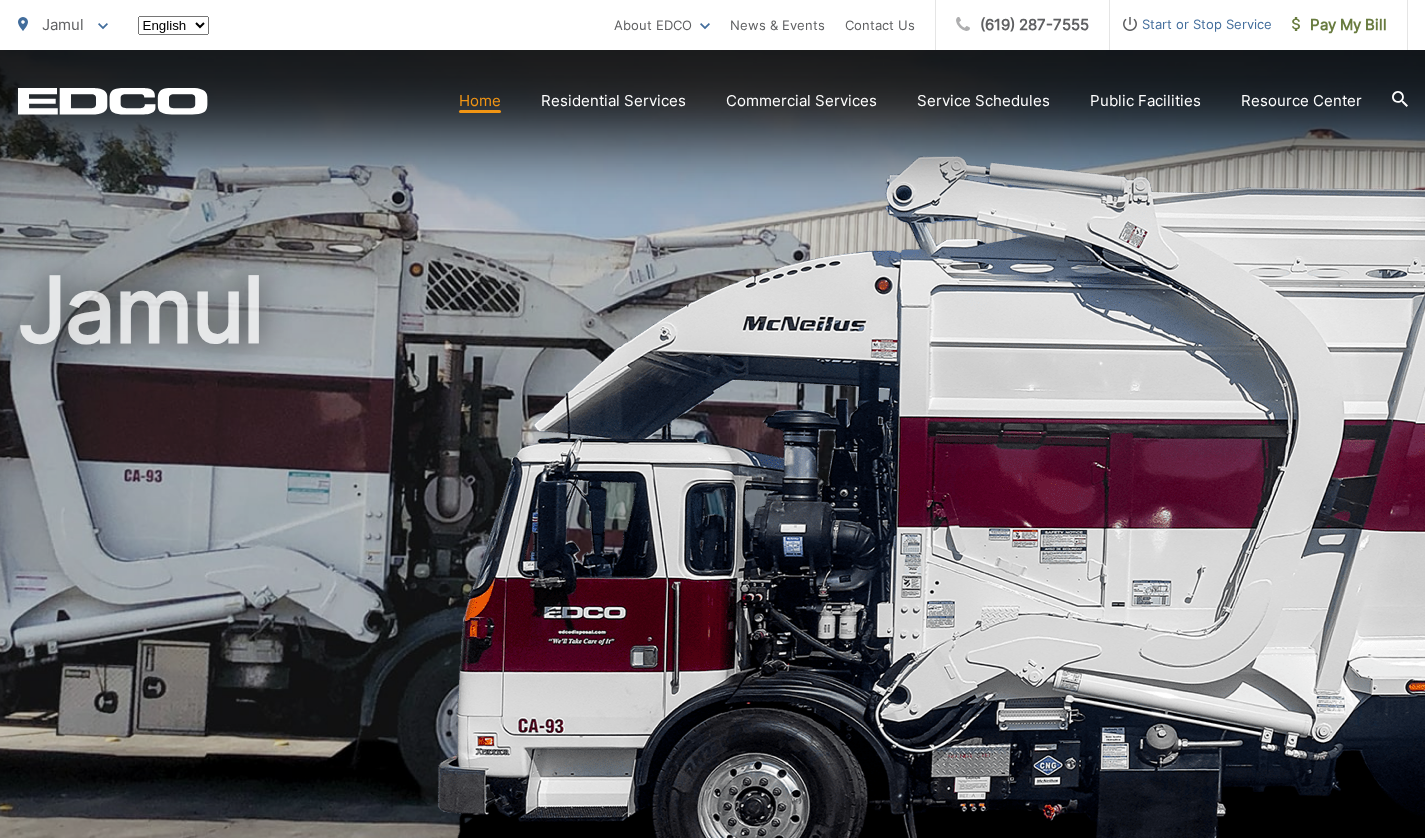 scroll, scrollTop: 0, scrollLeft: 0, axis: both 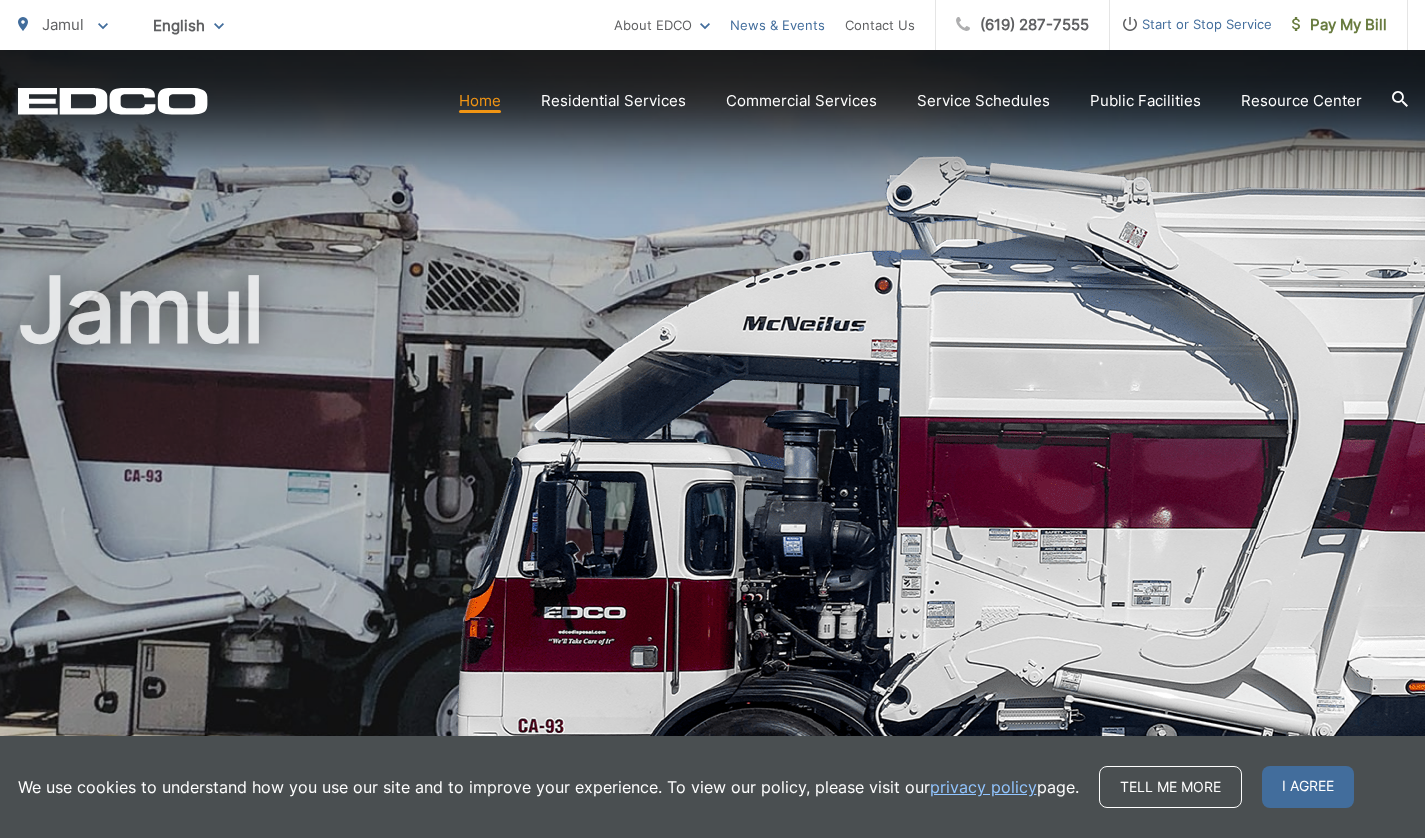 click on "News & Events" at bounding box center [777, 25] 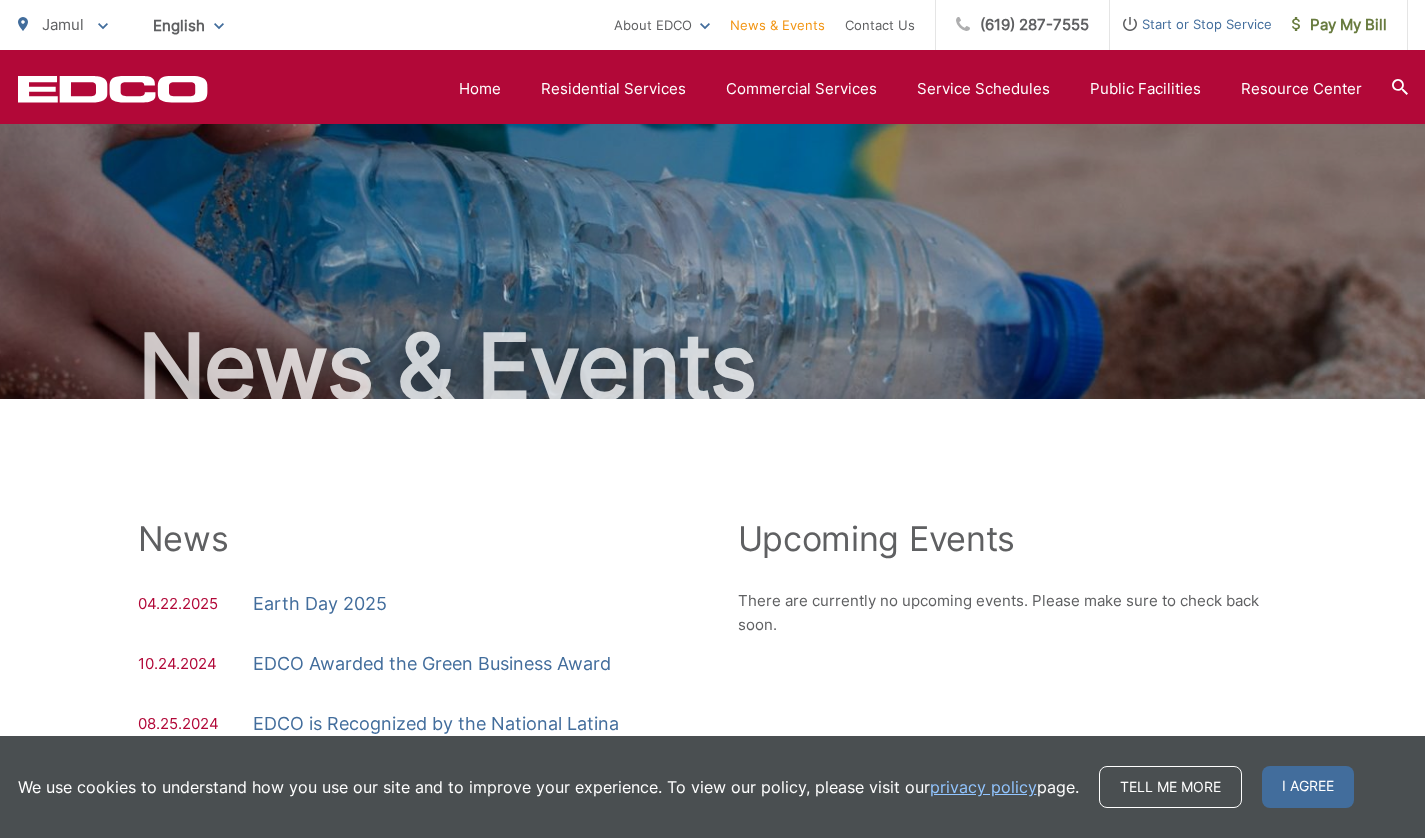 scroll, scrollTop: 0, scrollLeft: 0, axis: both 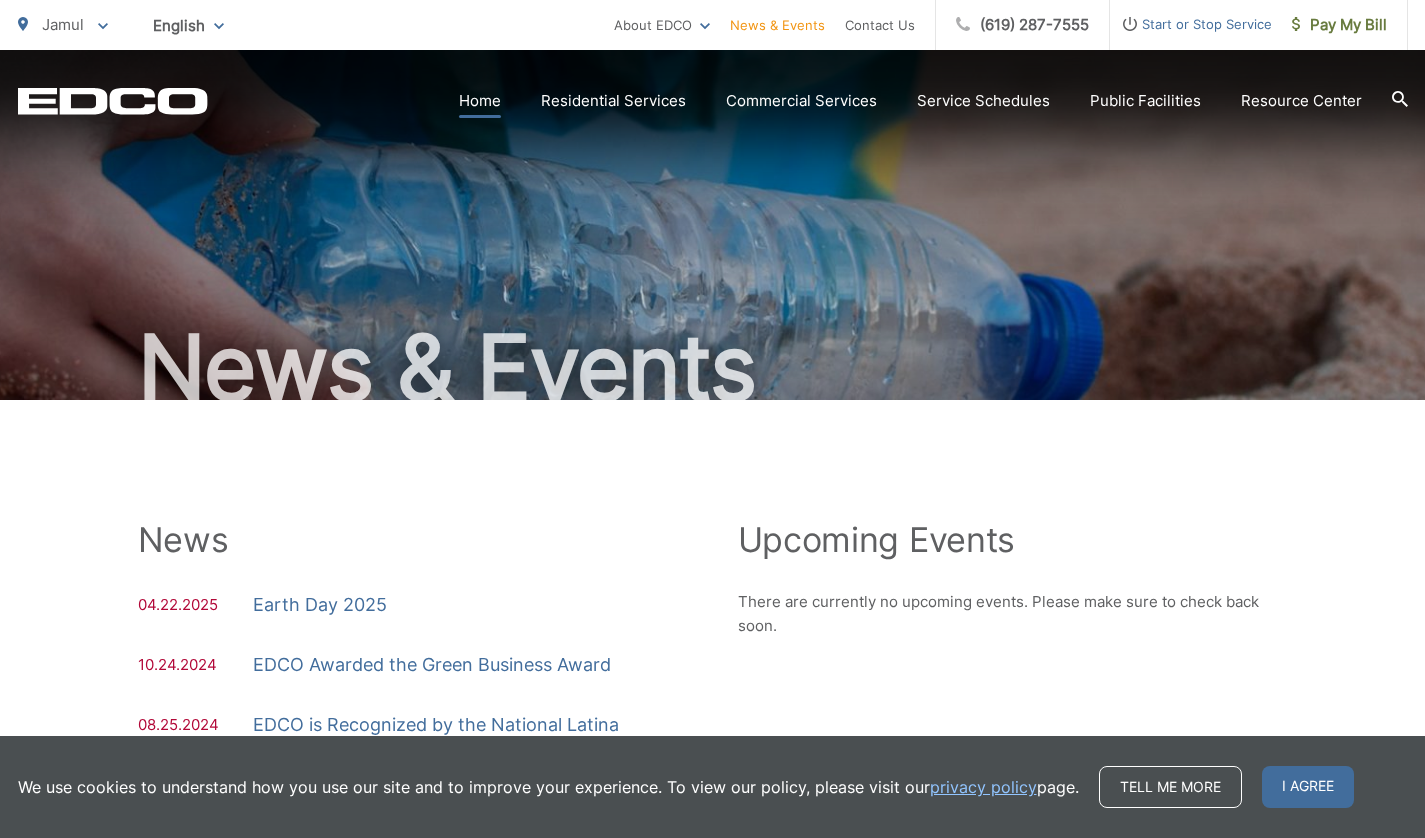 click on "Home" at bounding box center (480, 101) 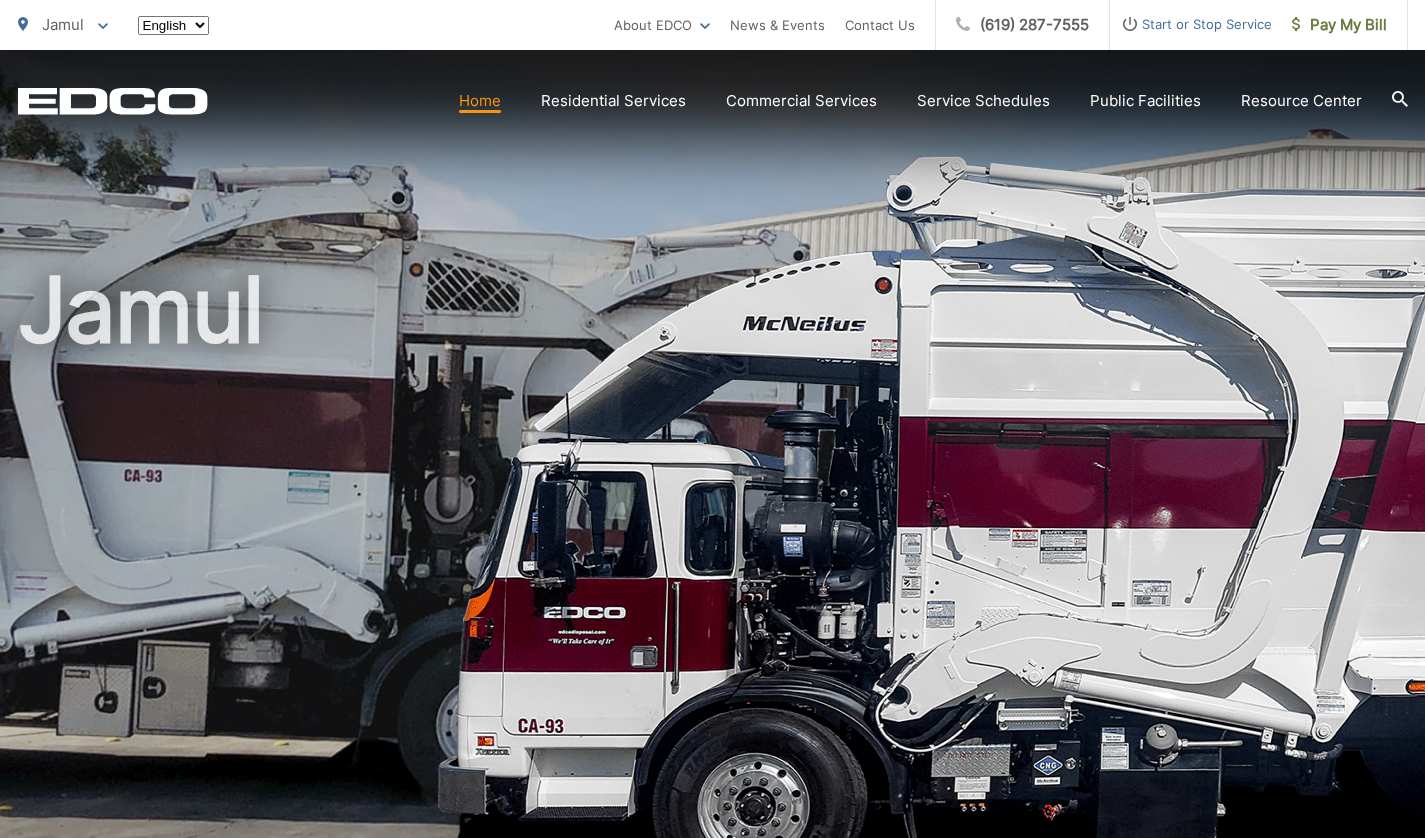 scroll, scrollTop: 0, scrollLeft: 0, axis: both 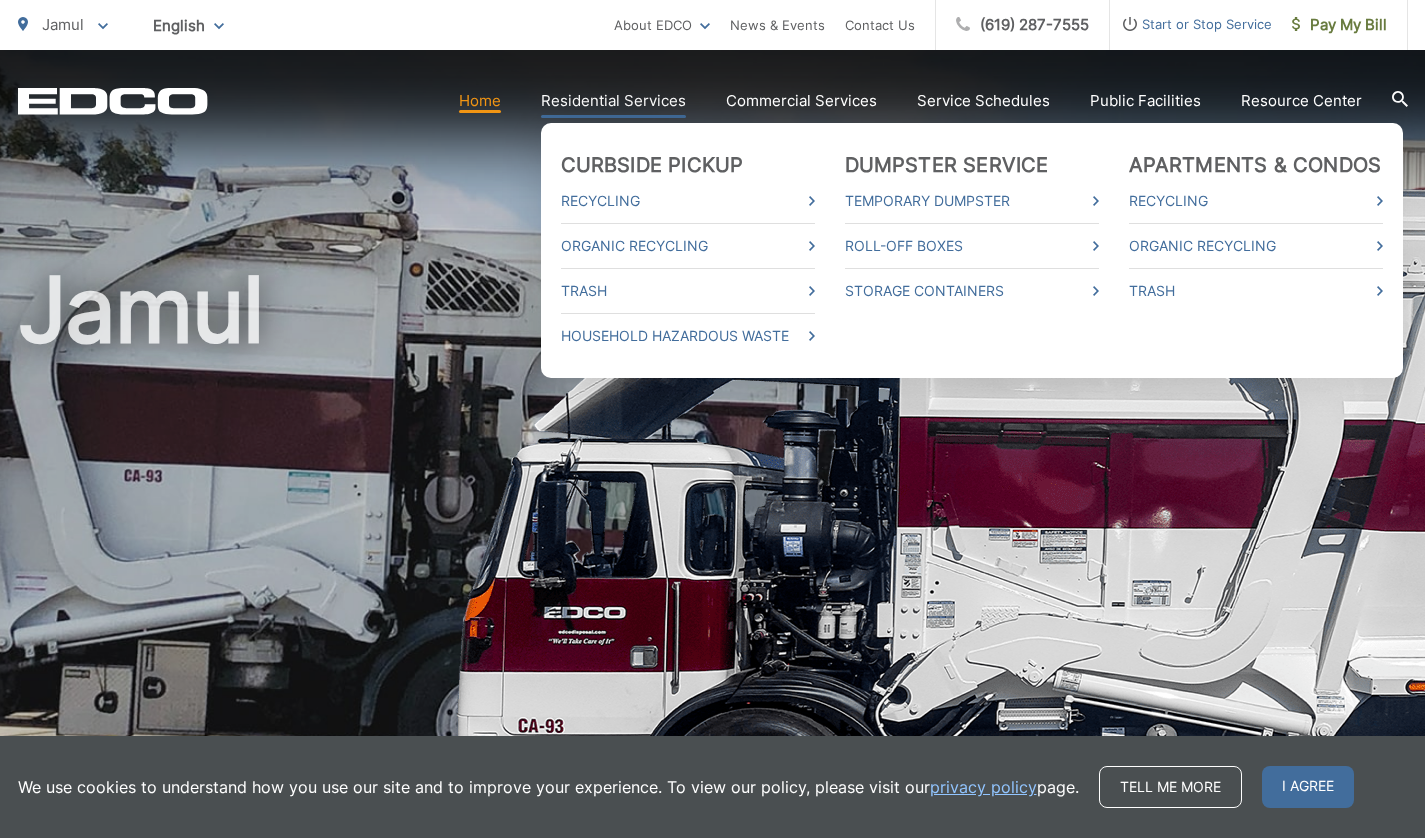 click on "Residential Services" at bounding box center (613, 101) 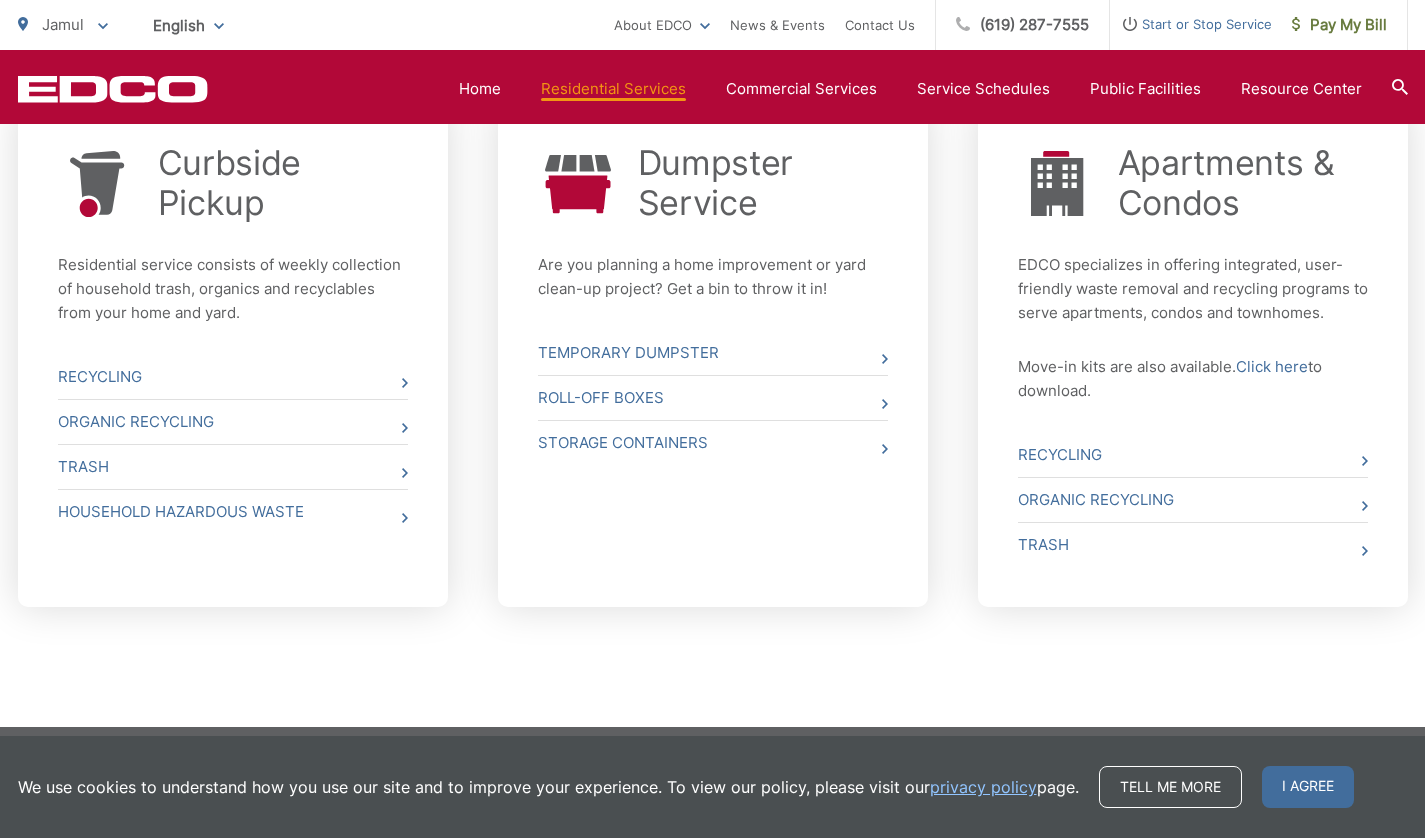 scroll, scrollTop: 809, scrollLeft: 0, axis: vertical 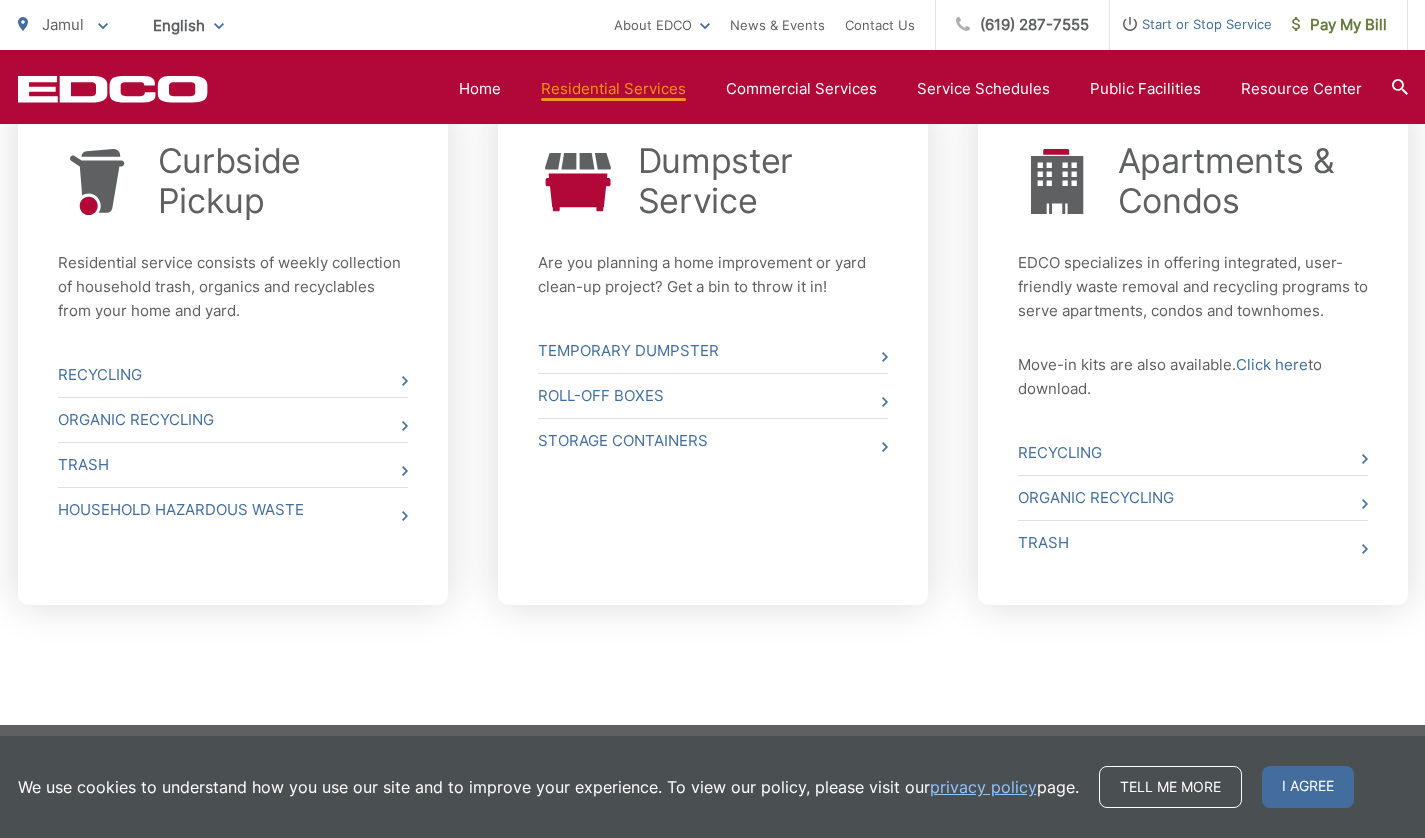 click at bounding box center (697, 419) 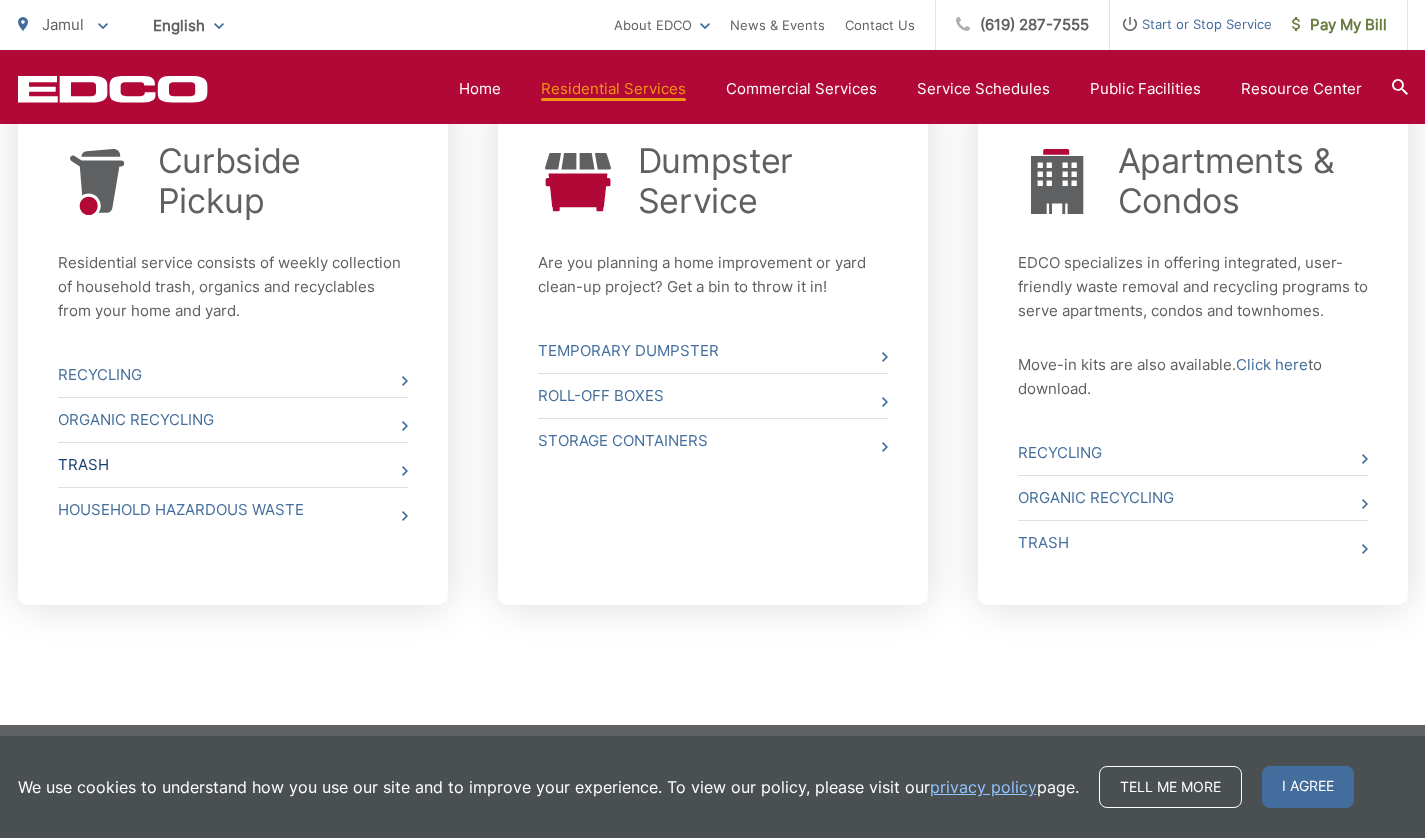 click on "Trash" at bounding box center (233, 465) 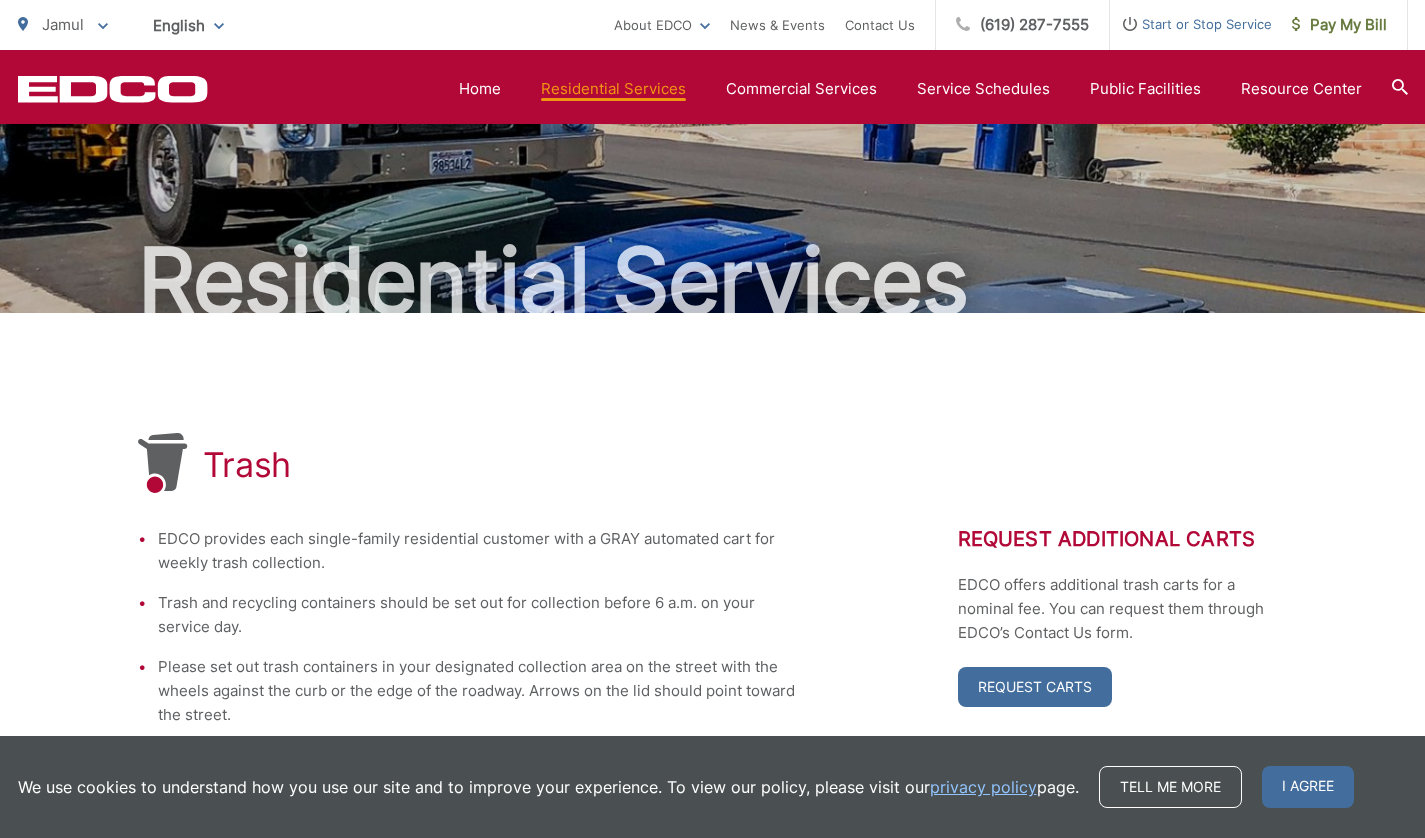scroll, scrollTop: 78, scrollLeft: 0, axis: vertical 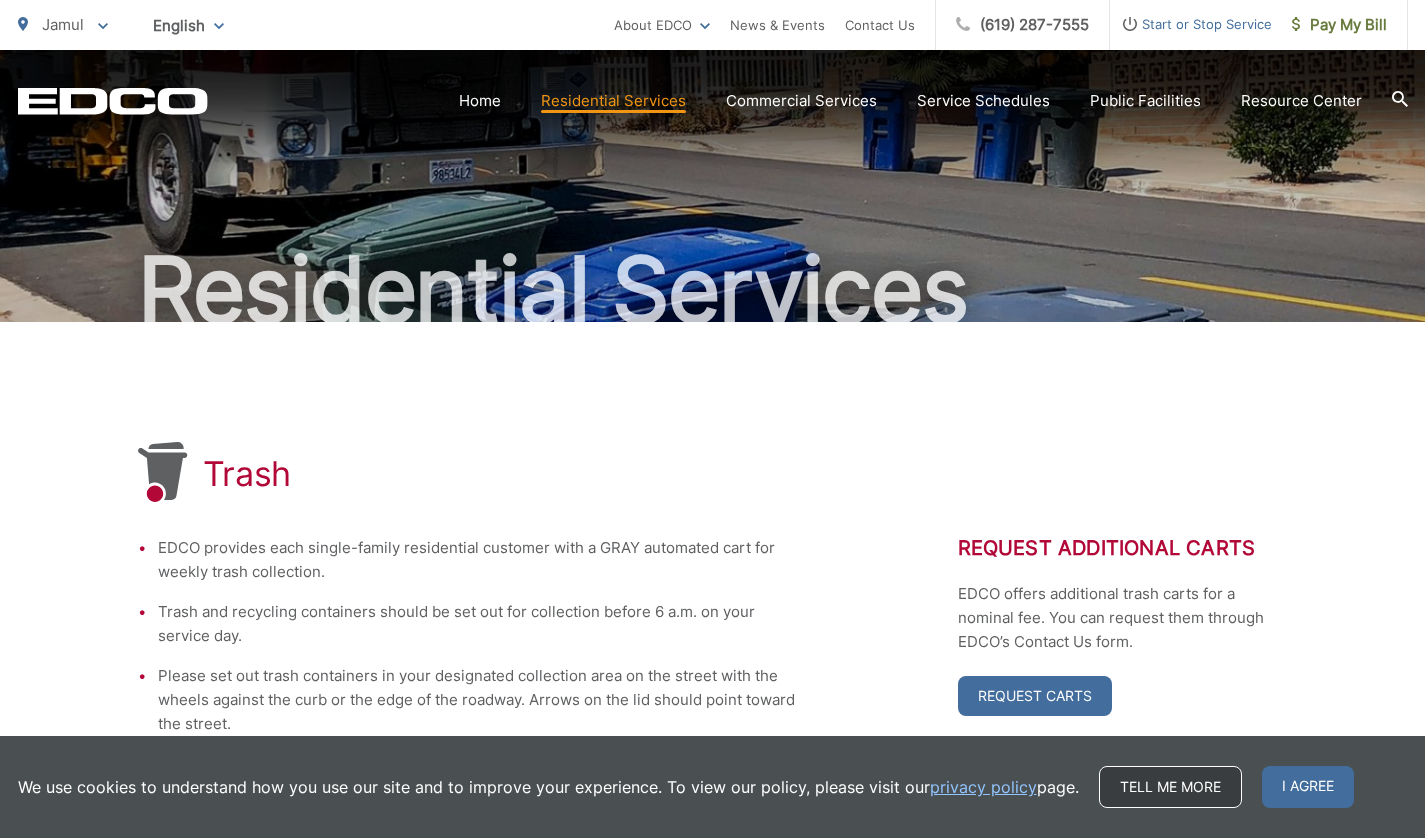 click on "Tell me more" at bounding box center [1170, 787] 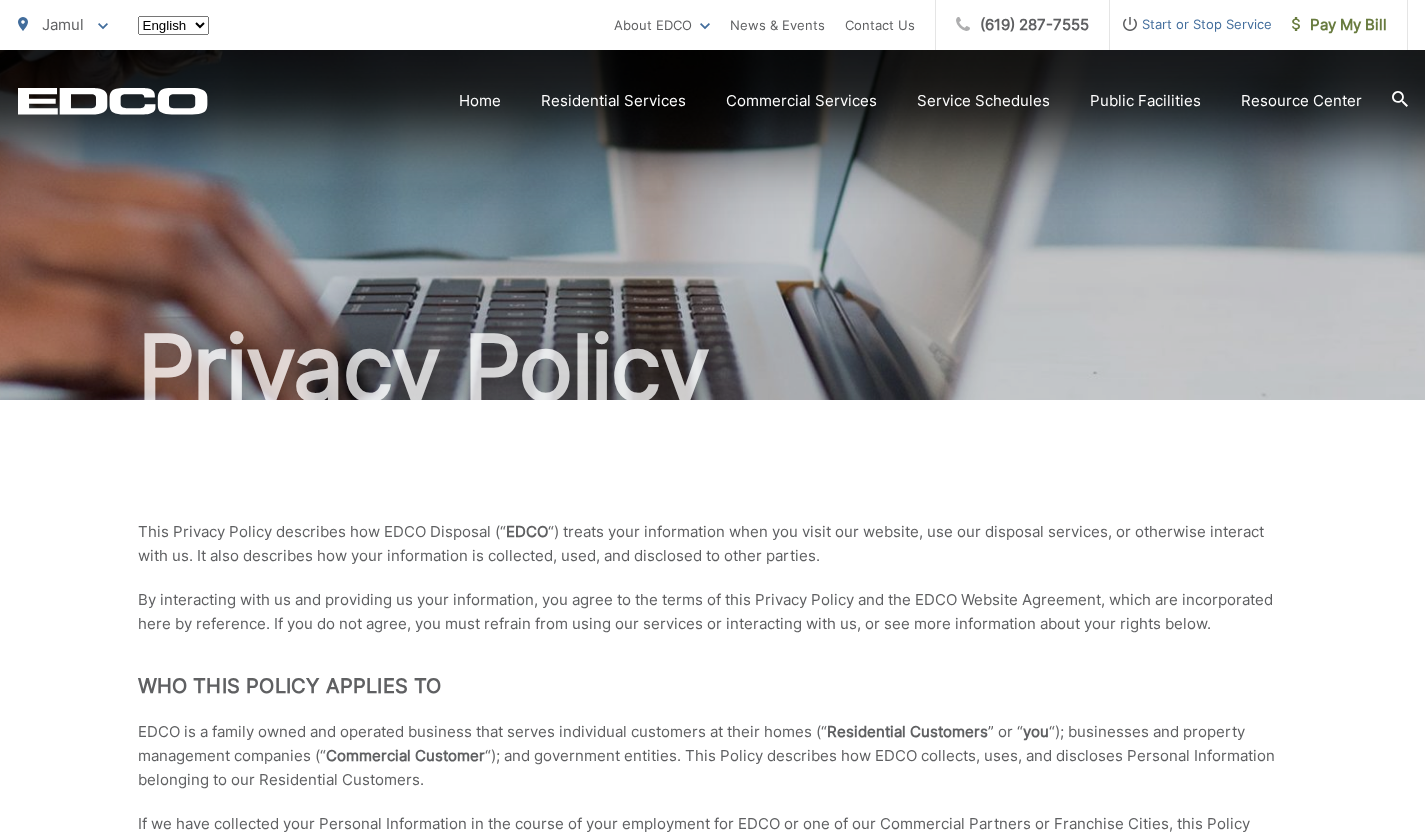 scroll, scrollTop: 0, scrollLeft: 0, axis: both 